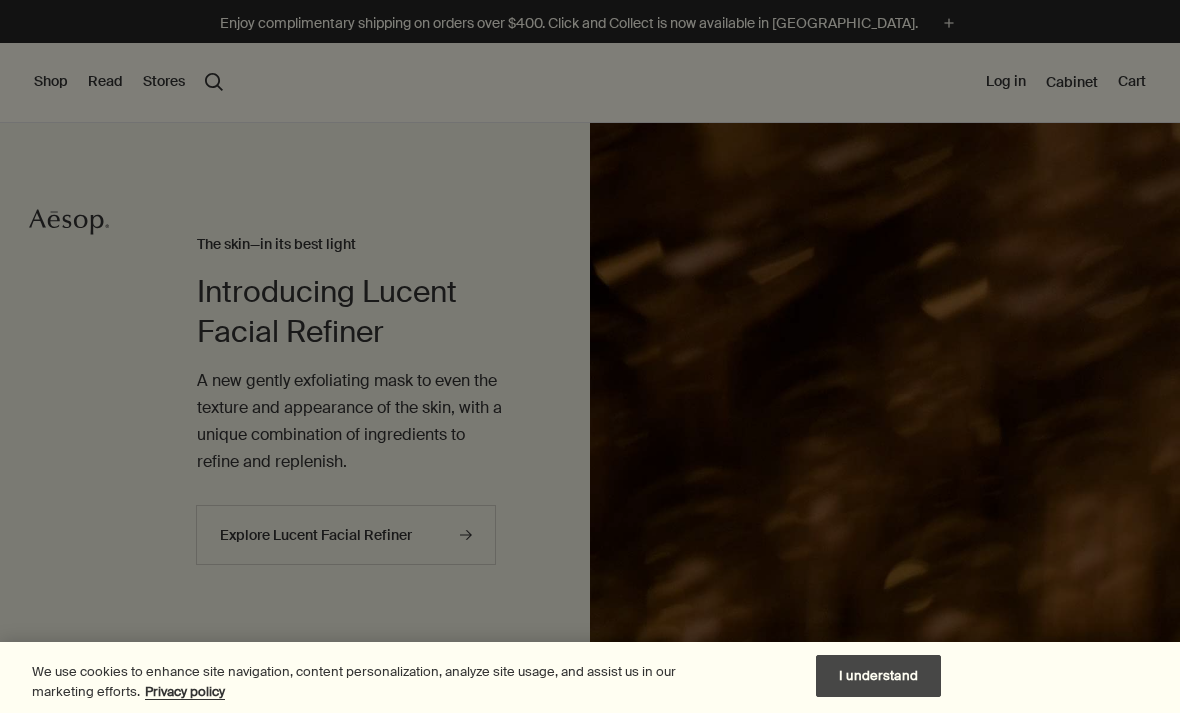scroll, scrollTop: 0, scrollLeft: 0, axis: both 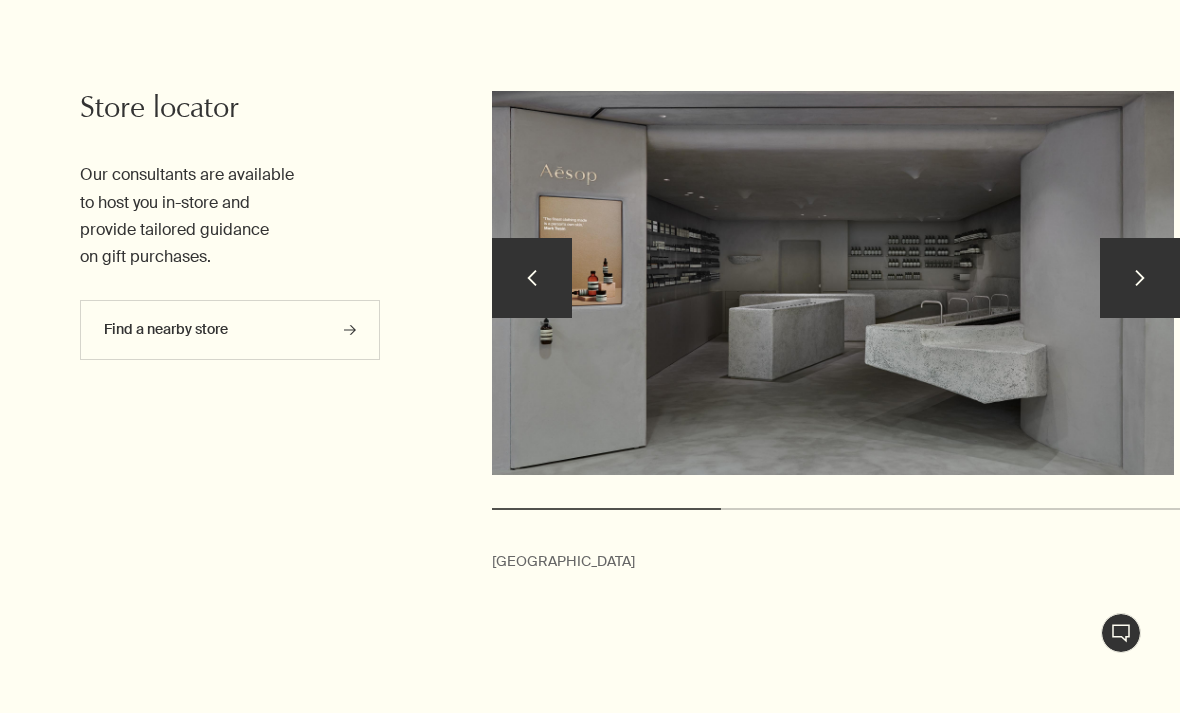 click on "chevron" at bounding box center (1140, 278) 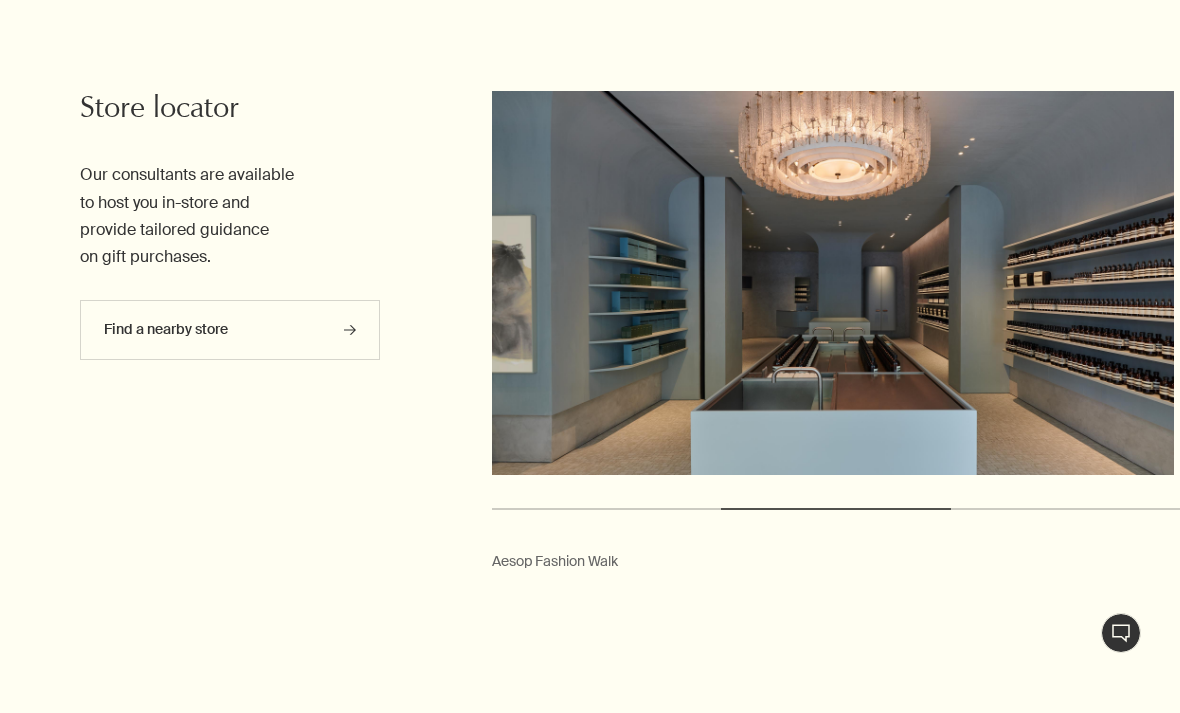 scroll, scrollTop: 5472, scrollLeft: 0, axis: vertical 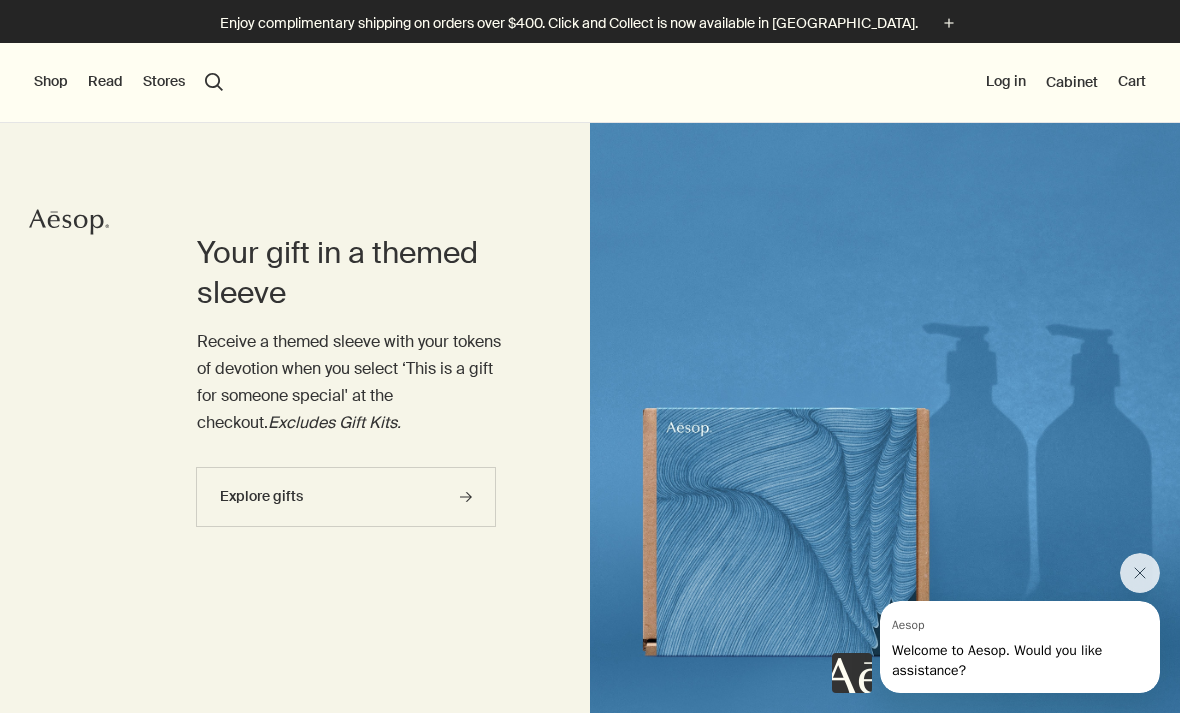 click on "Read" at bounding box center [105, 82] 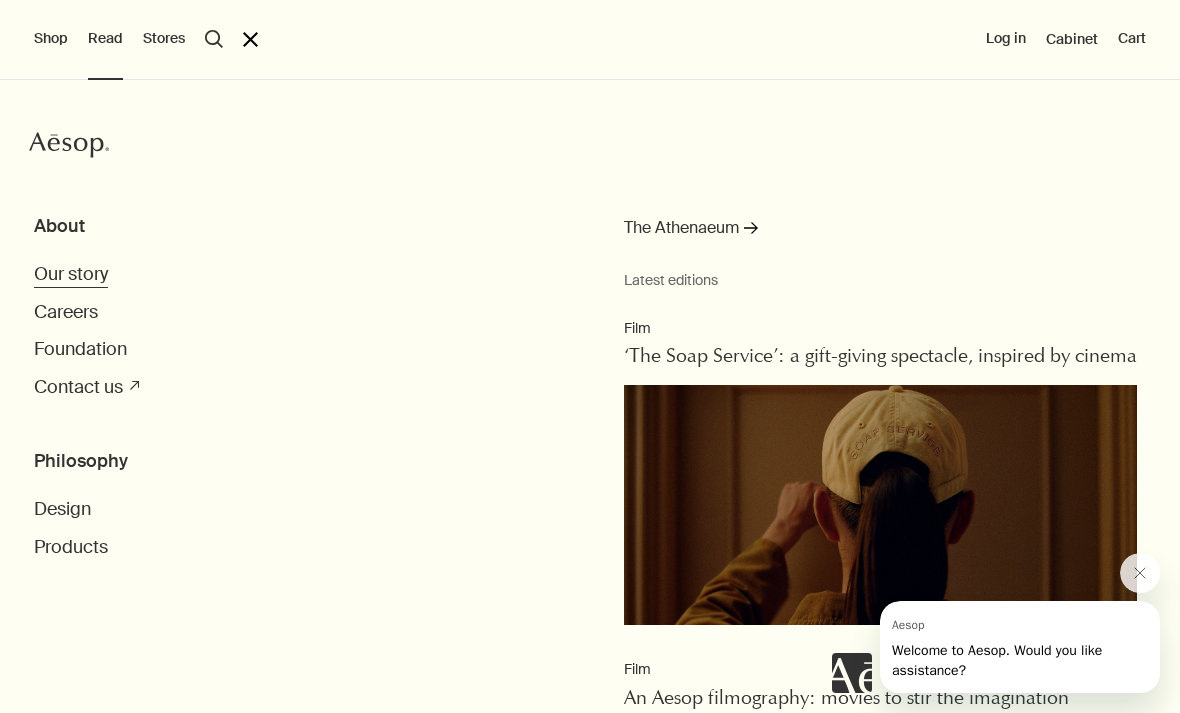 click on "Our story" at bounding box center (71, 274) 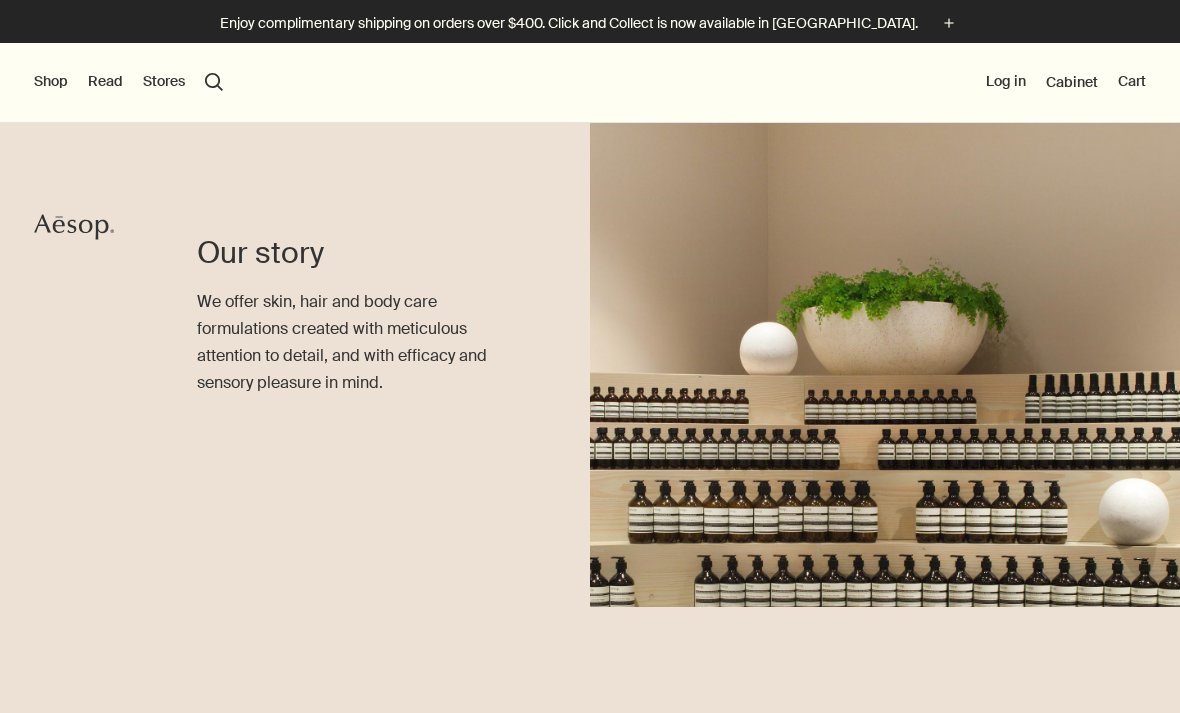 scroll, scrollTop: 0, scrollLeft: 0, axis: both 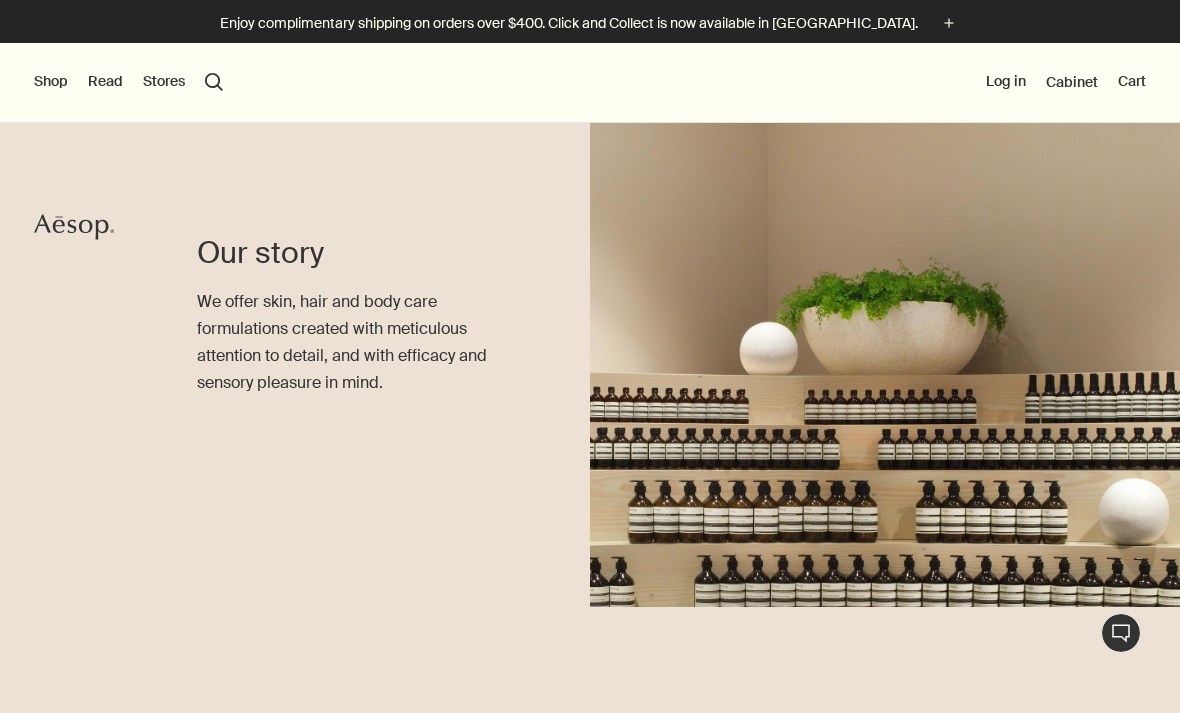 click on "Read" at bounding box center [105, 82] 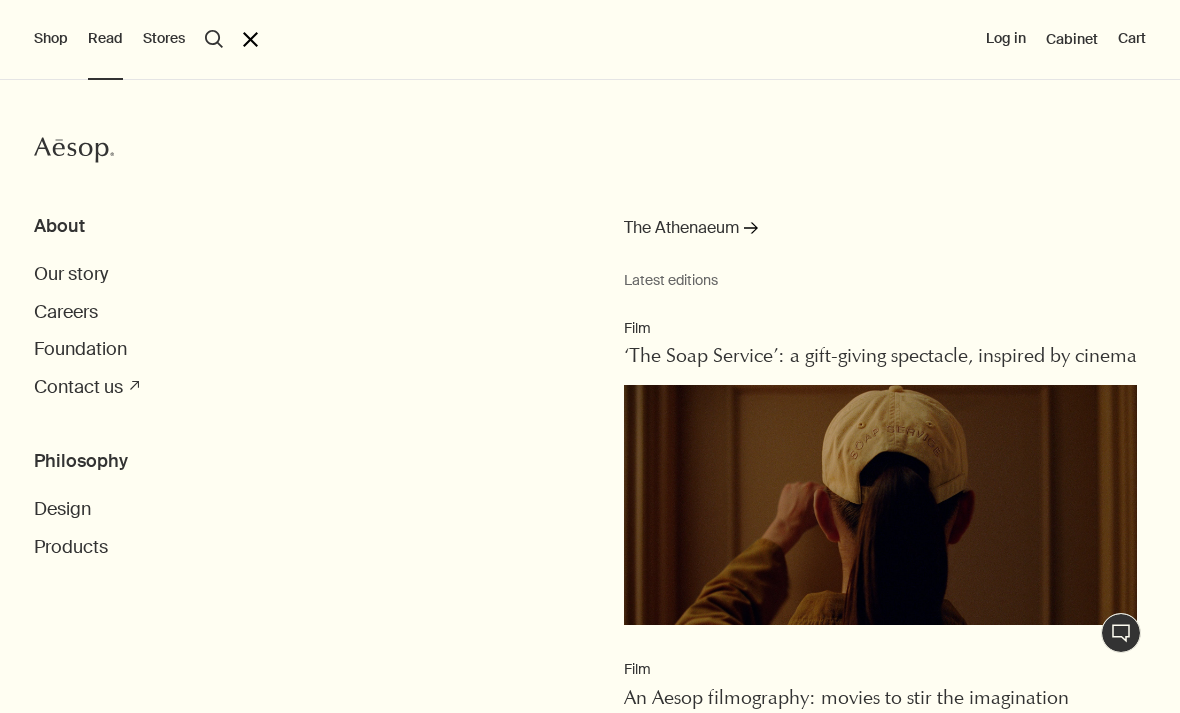 click on "Philosophy" at bounding box center (607, 461) 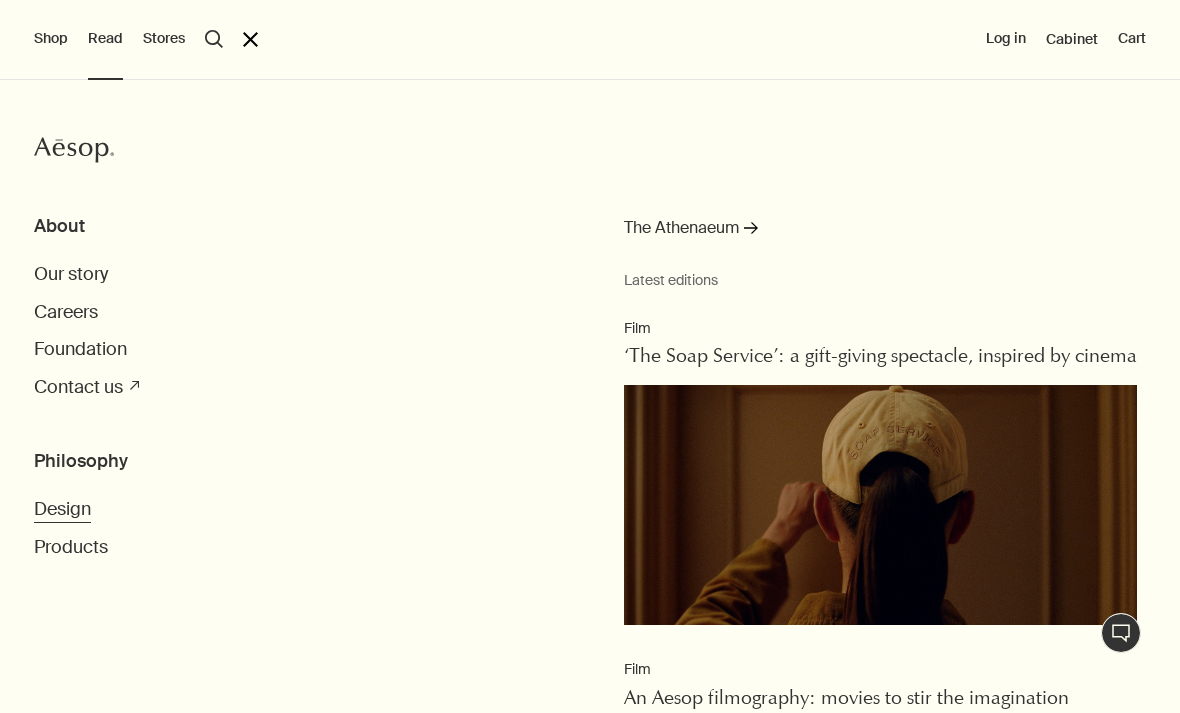click on "Design" at bounding box center (62, 509) 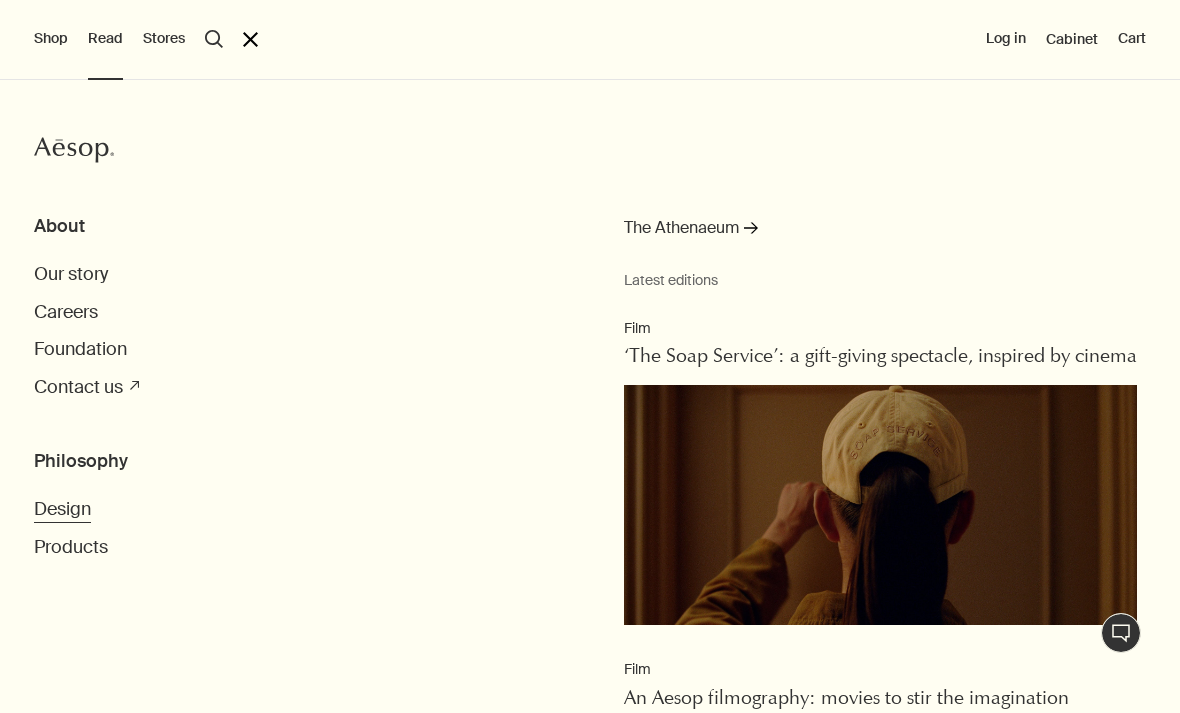 click on "Design" at bounding box center [62, 509] 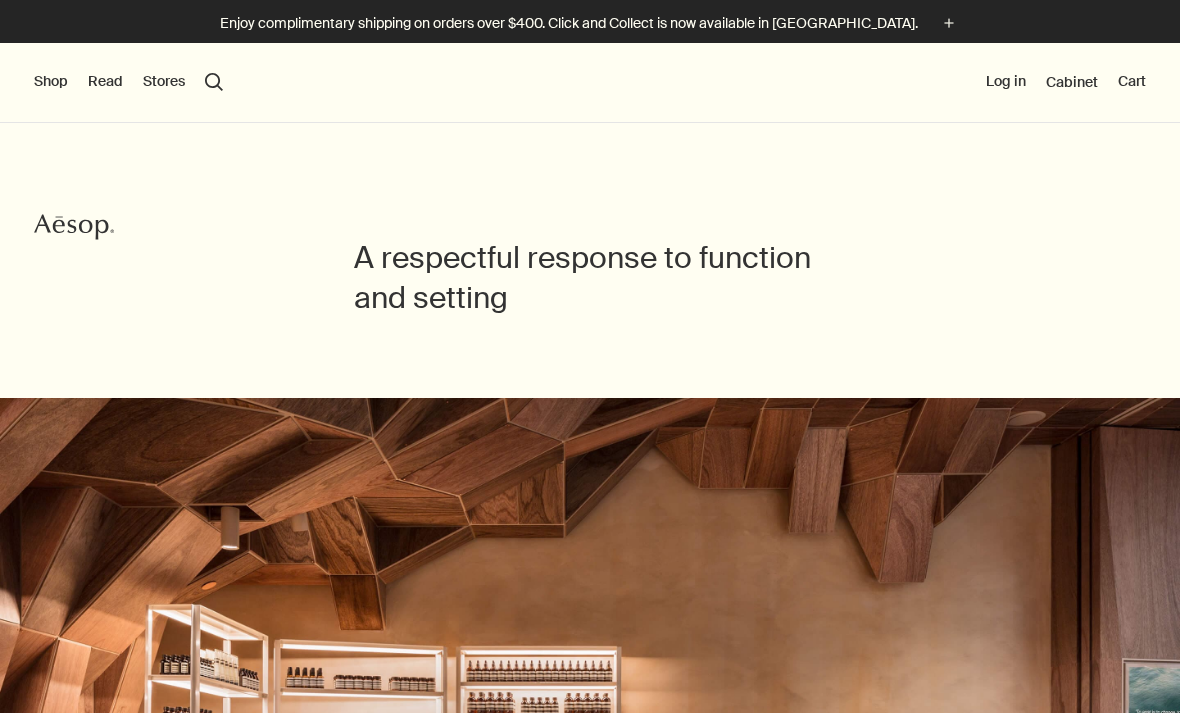 scroll, scrollTop: 0, scrollLeft: 0, axis: both 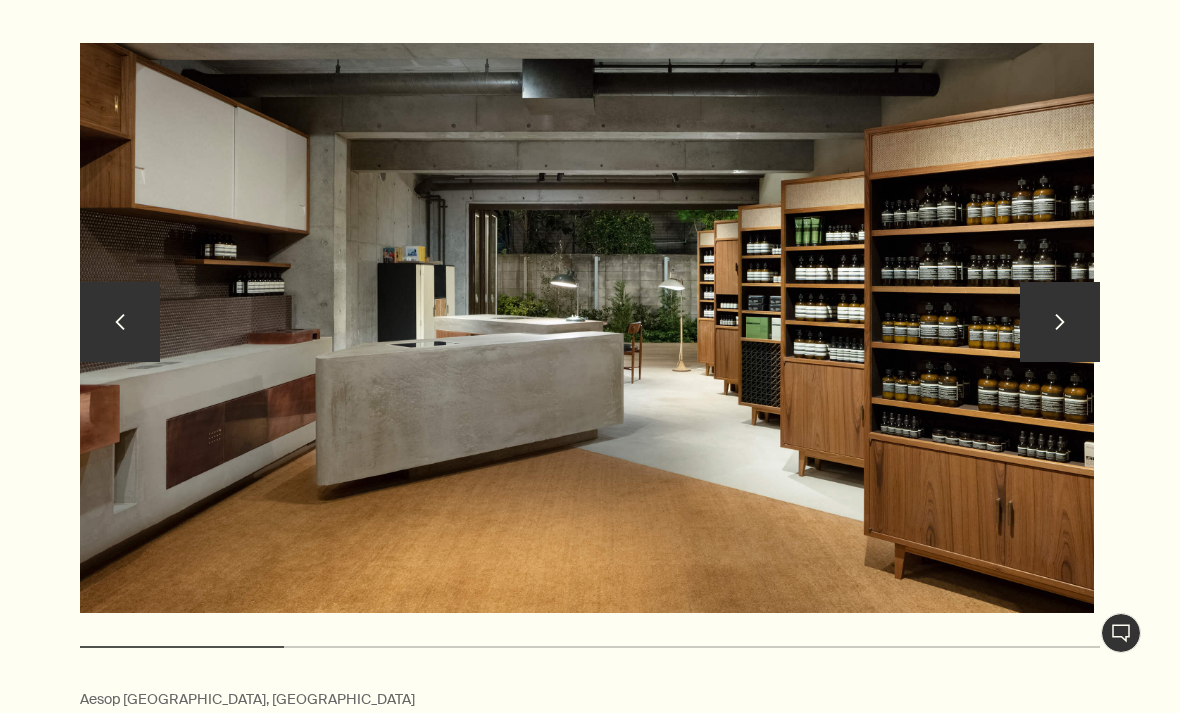 click on "chevron" at bounding box center [1060, 322] 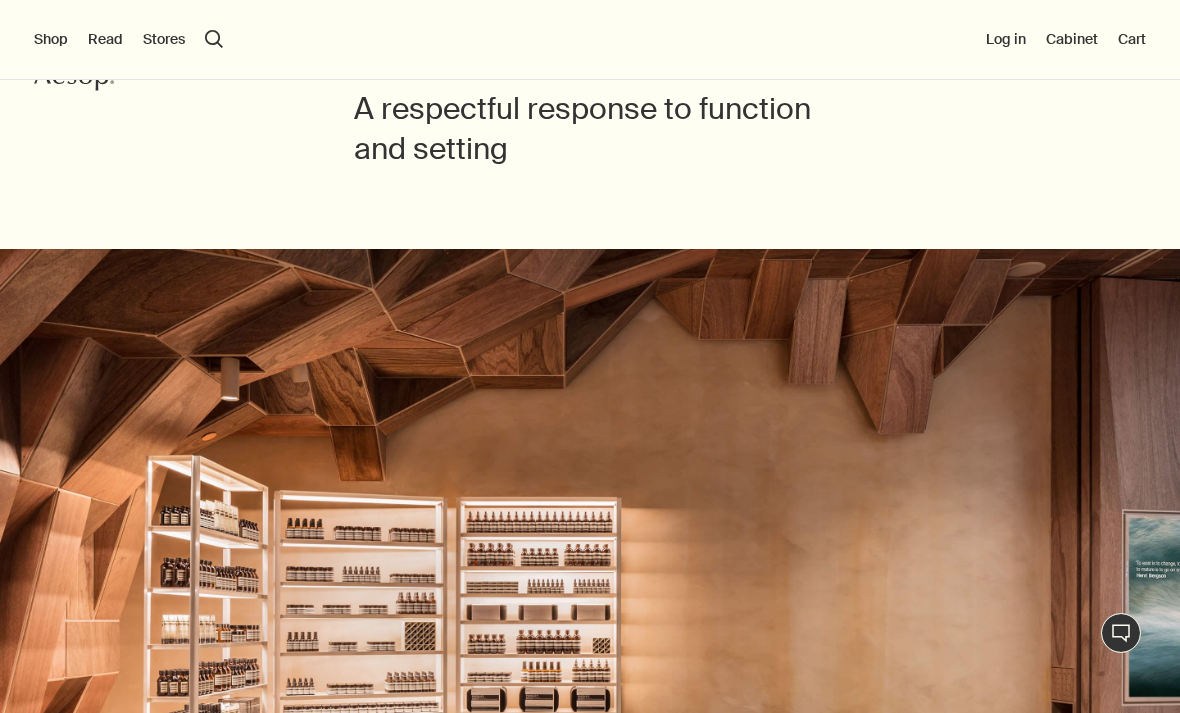 scroll, scrollTop: 0, scrollLeft: 0, axis: both 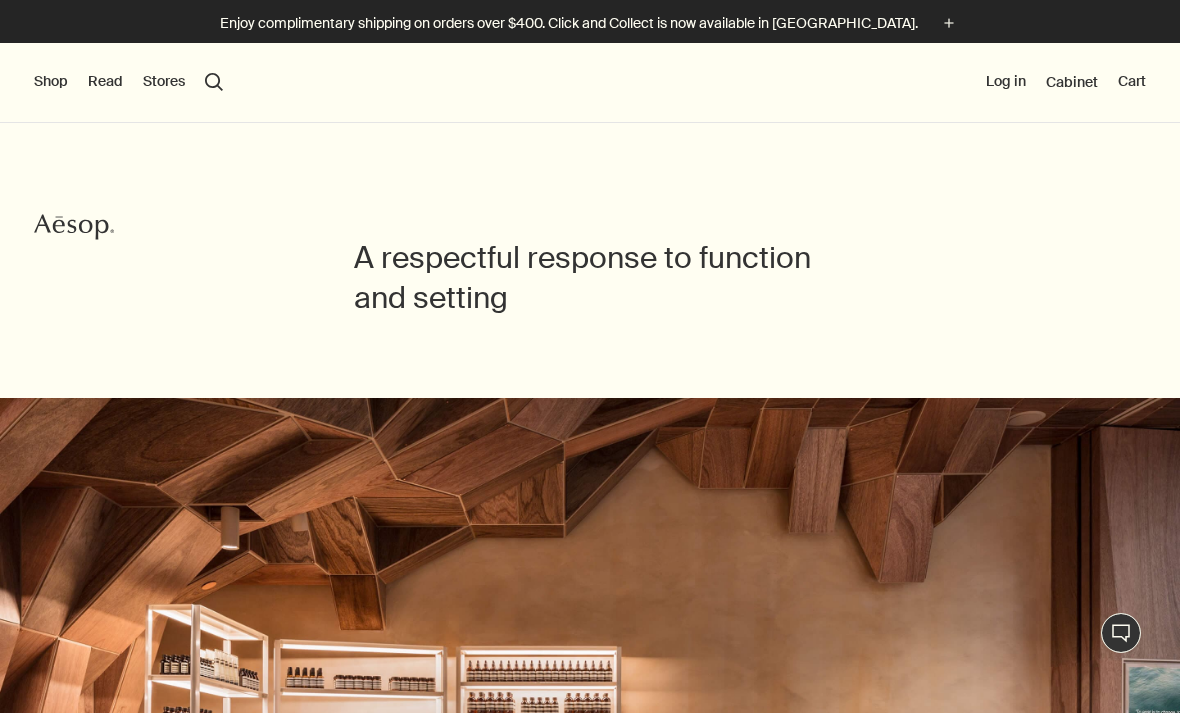 click on "Read" at bounding box center [105, 82] 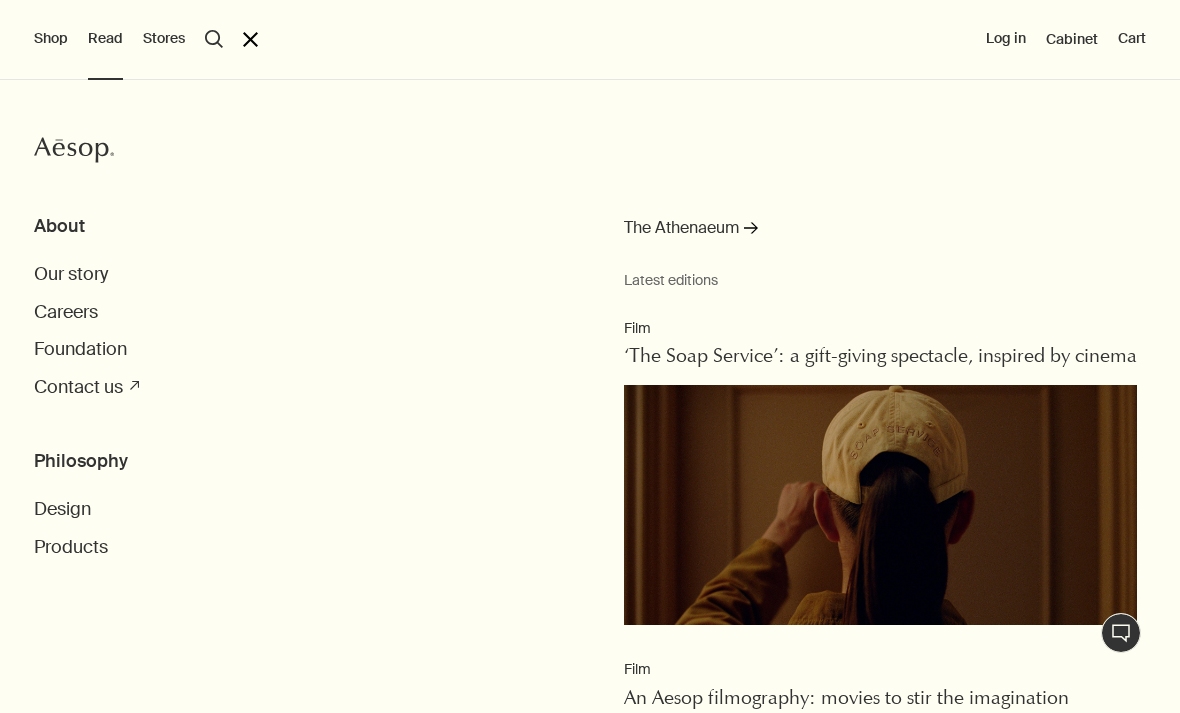 click on "Stores" at bounding box center [164, 39] 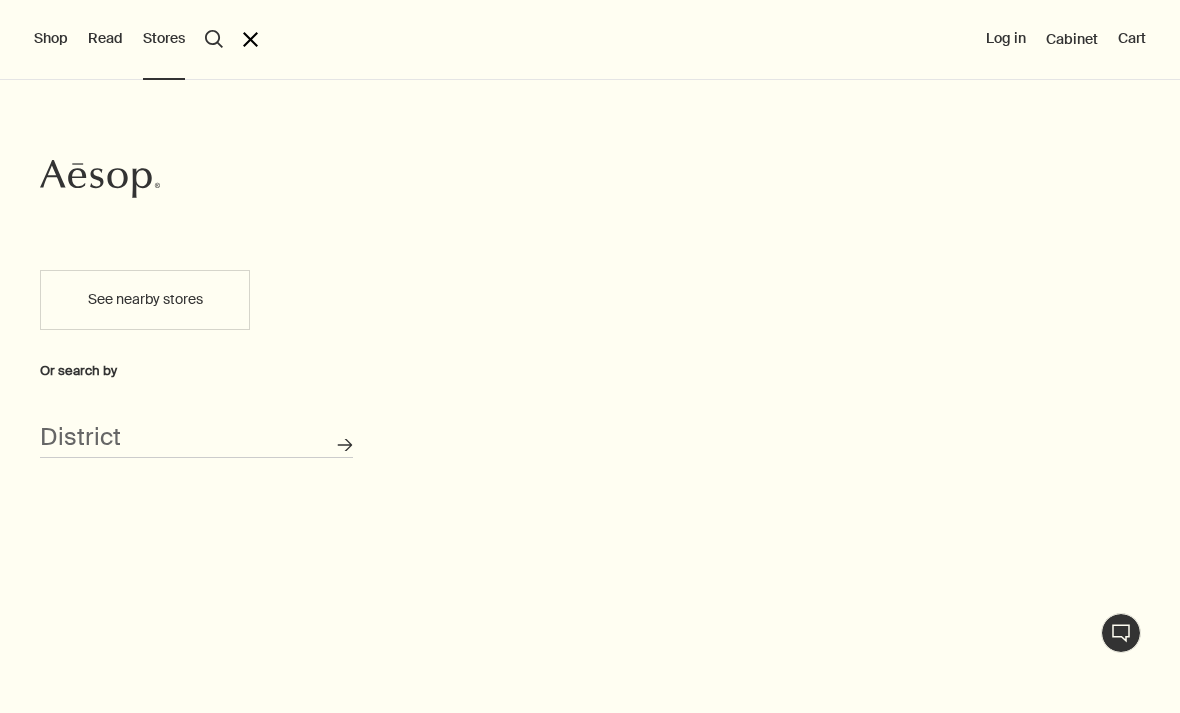 click on "Shop" at bounding box center (51, 39) 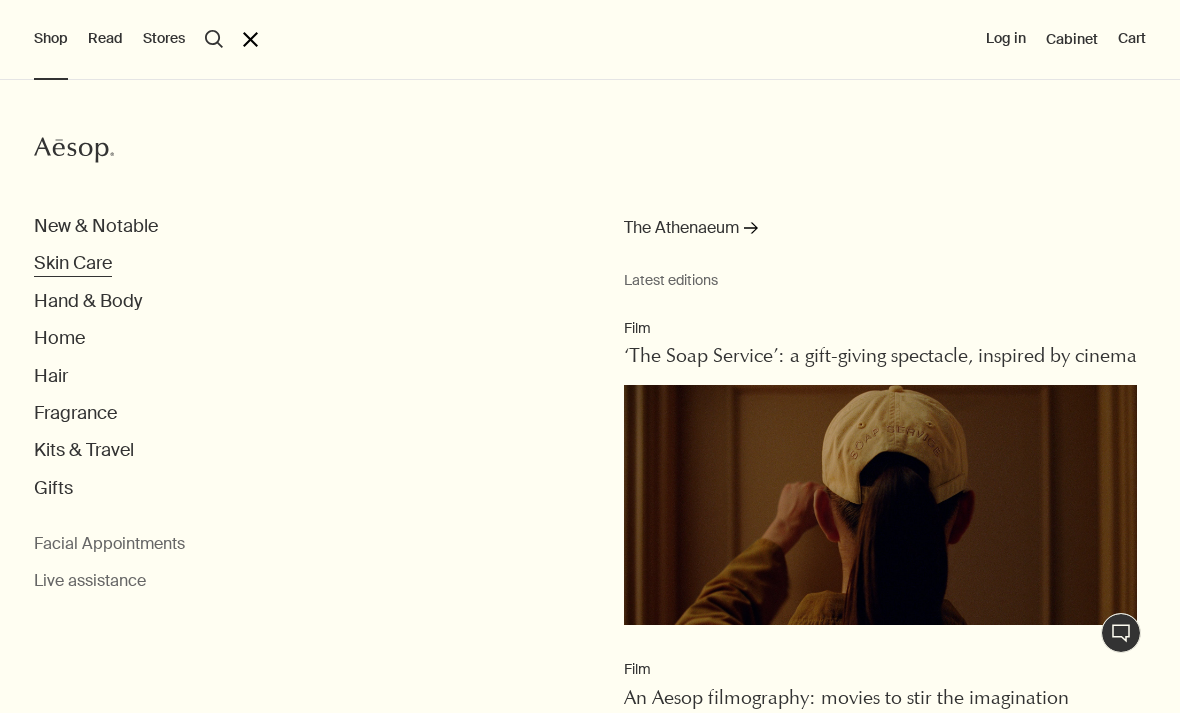 click on "Skin Care" at bounding box center (73, 263) 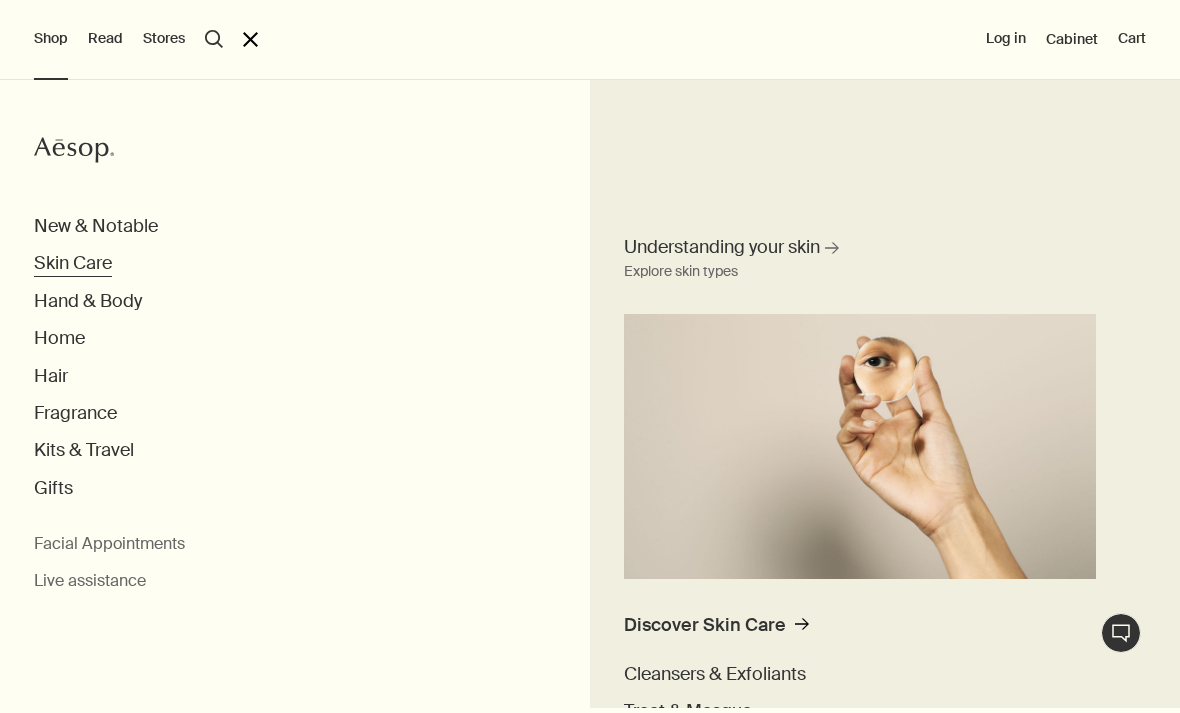 click on "Skin Care" at bounding box center (73, 263) 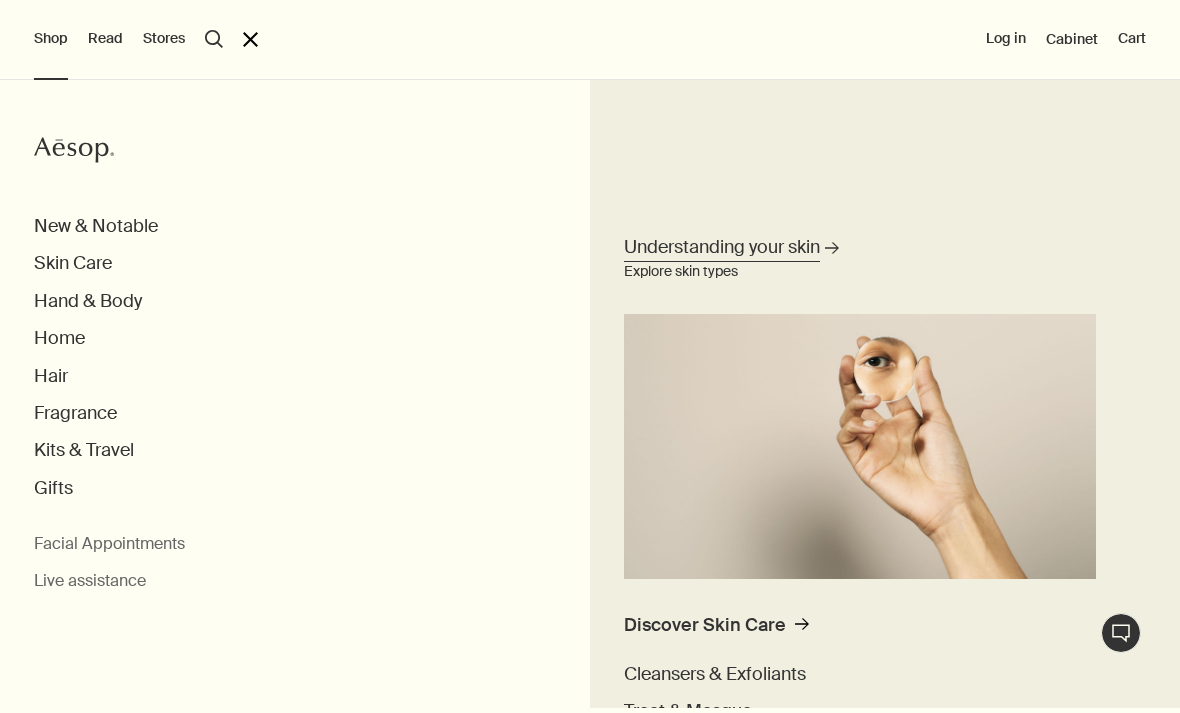 scroll, scrollTop: 263, scrollLeft: 0, axis: vertical 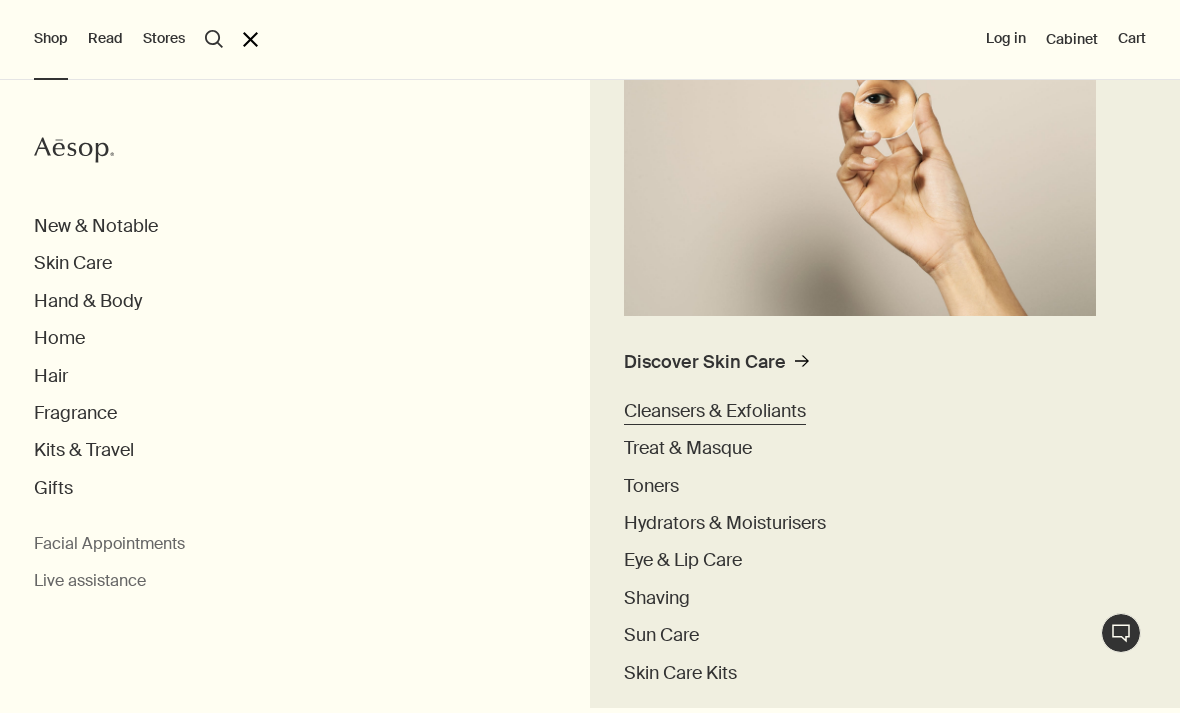 click on "Cleansers & Exfoliants" at bounding box center [715, 411] 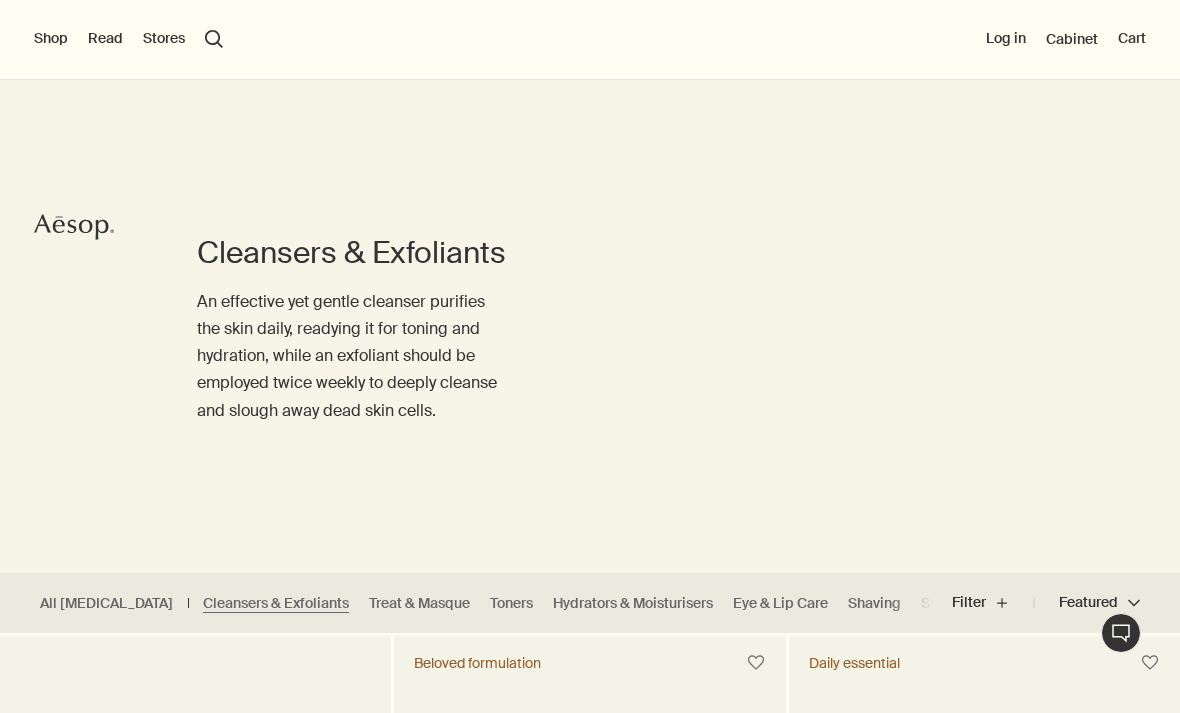 scroll, scrollTop: 274, scrollLeft: 0, axis: vertical 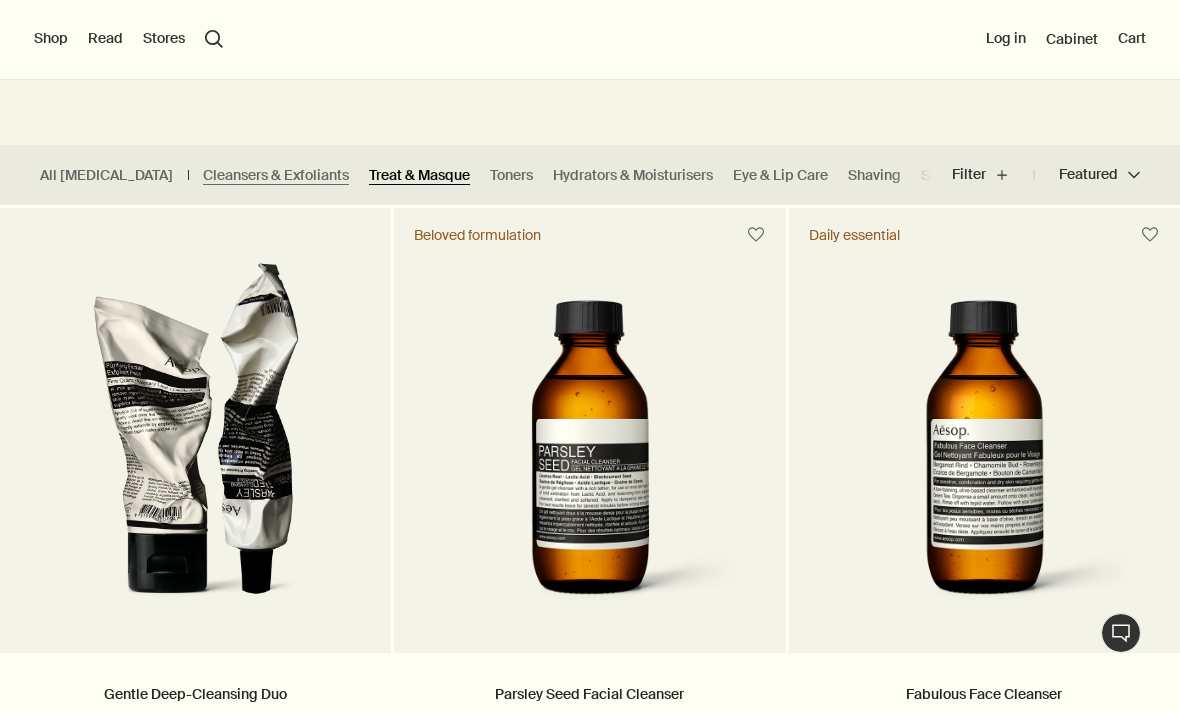 click on "Treat & Masque" at bounding box center [419, 175] 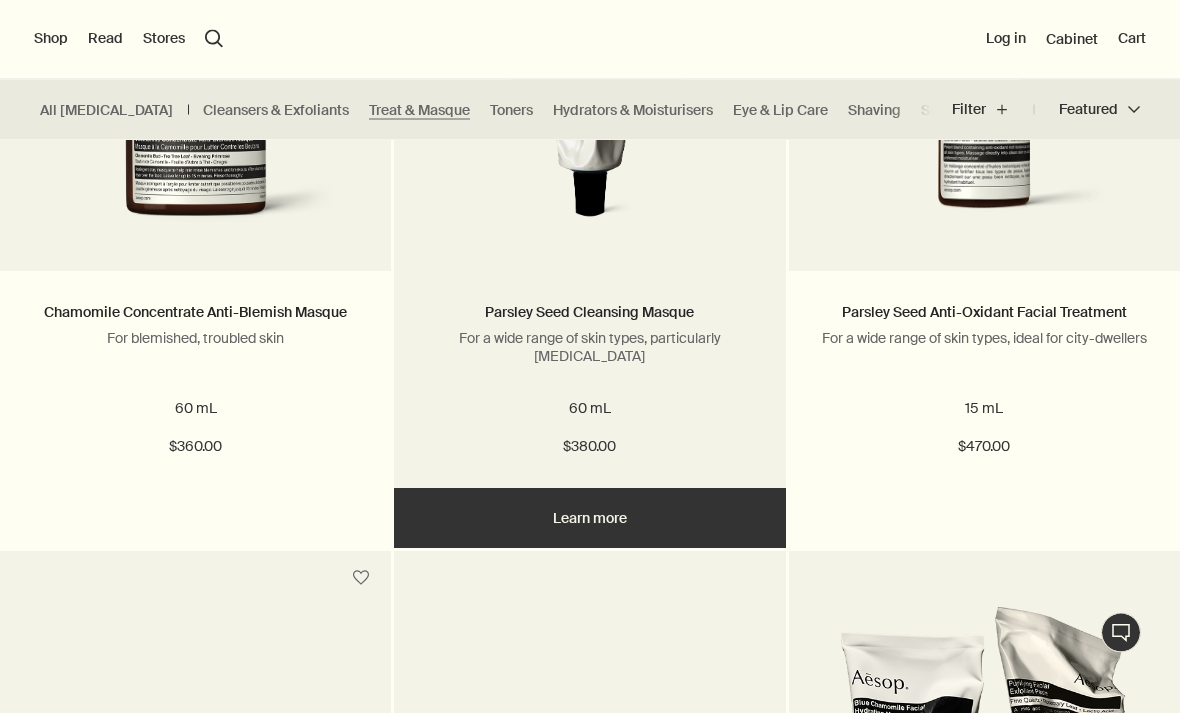 scroll, scrollTop: 2114, scrollLeft: 0, axis: vertical 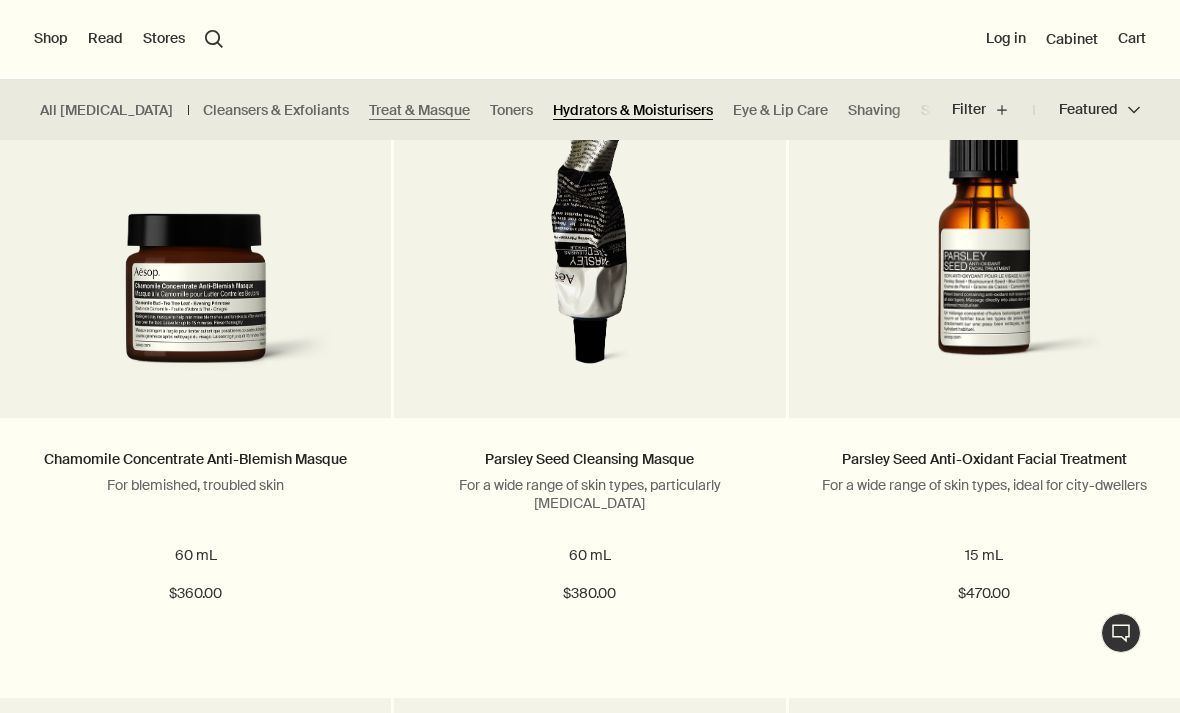 click on "Hydrators & Moisturisers" at bounding box center (633, 110) 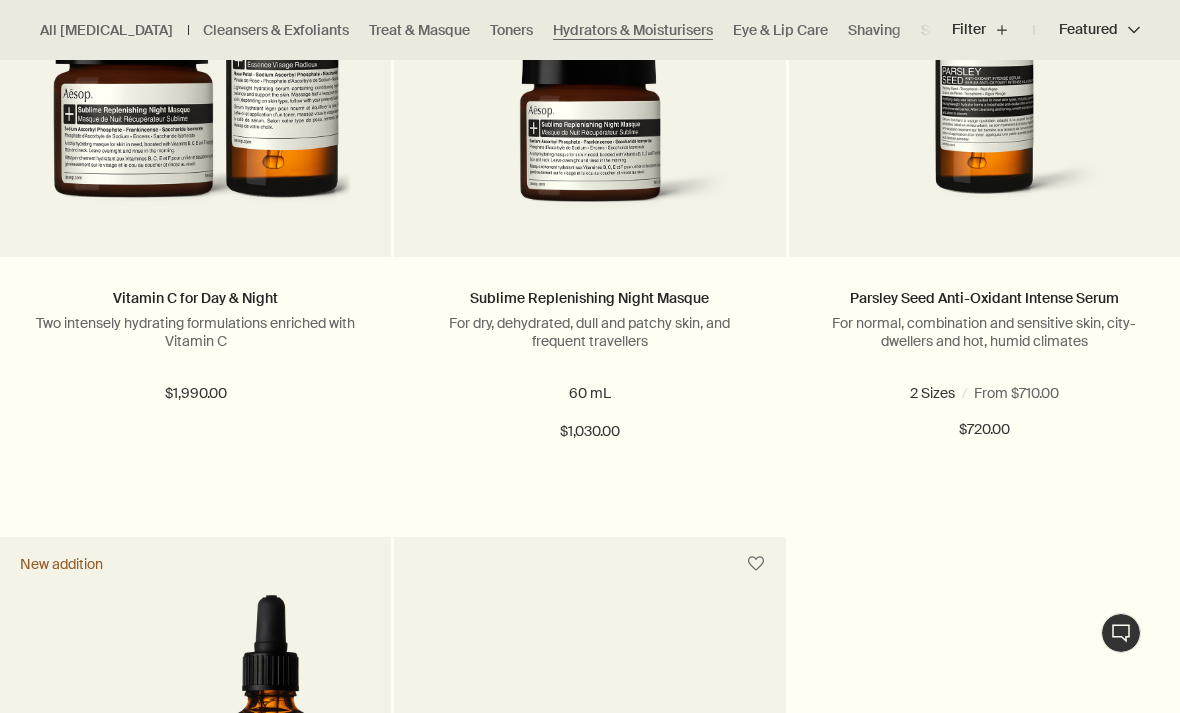 scroll, scrollTop: 6167, scrollLeft: 0, axis: vertical 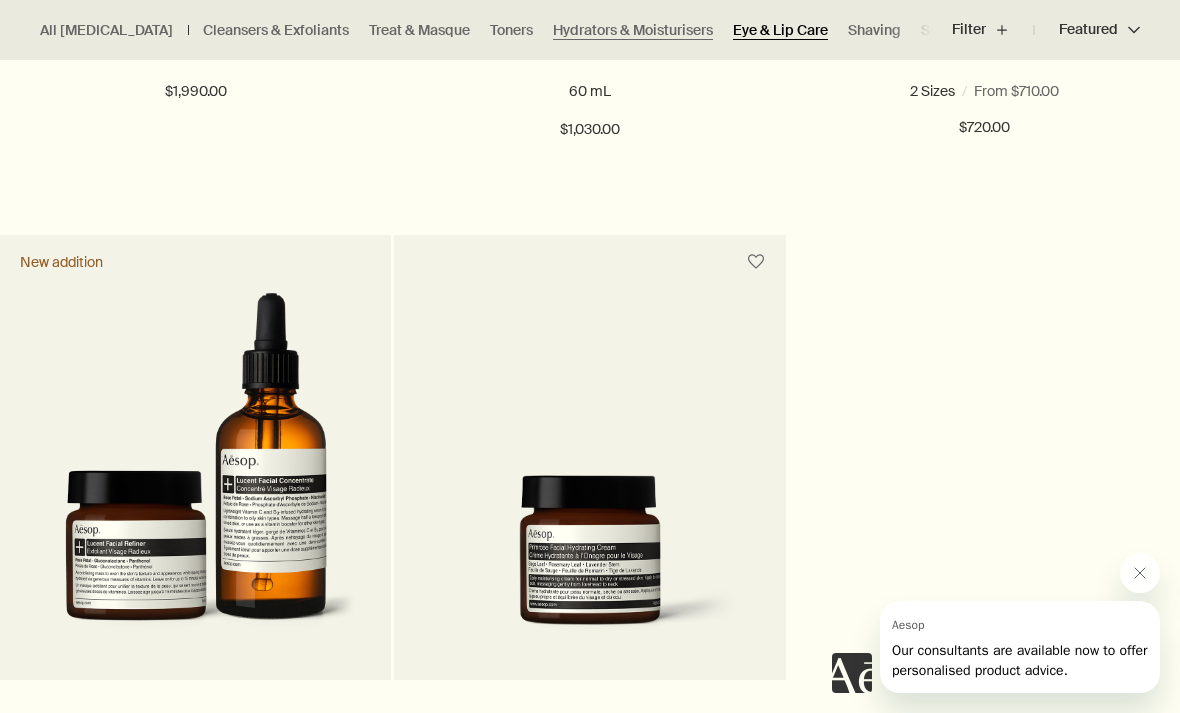 click on "Eye & Lip Care" at bounding box center (780, 30) 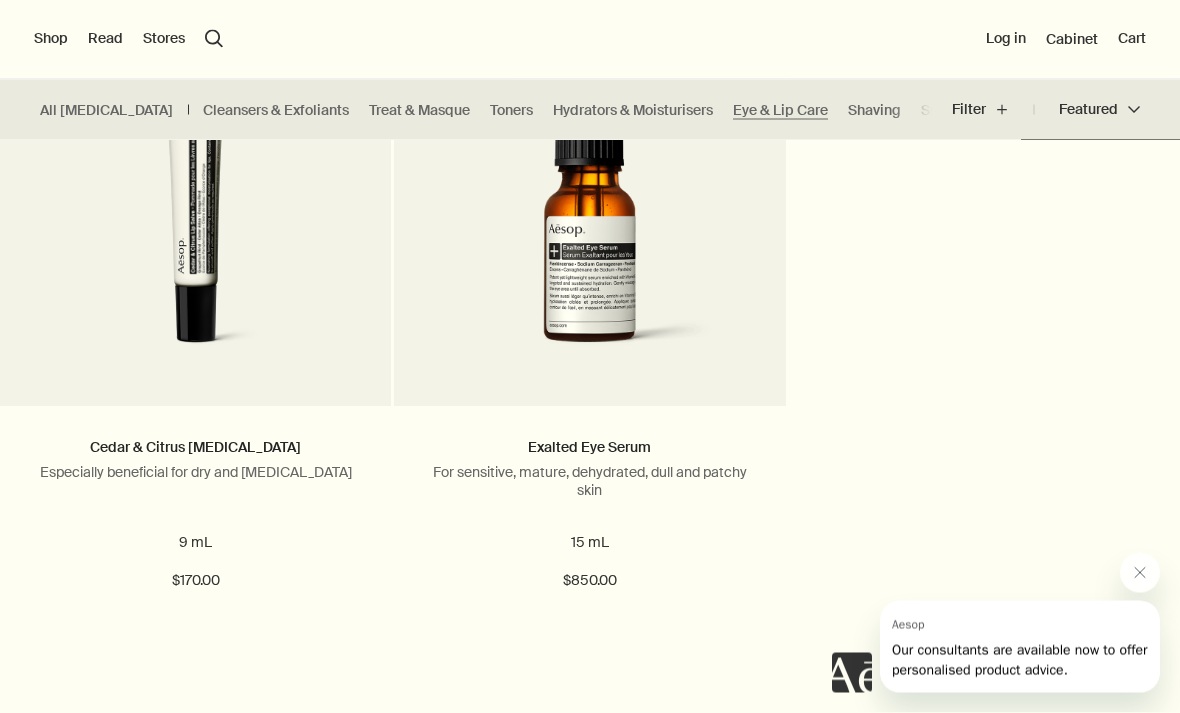 scroll, scrollTop: 1365, scrollLeft: 0, axis: vertical 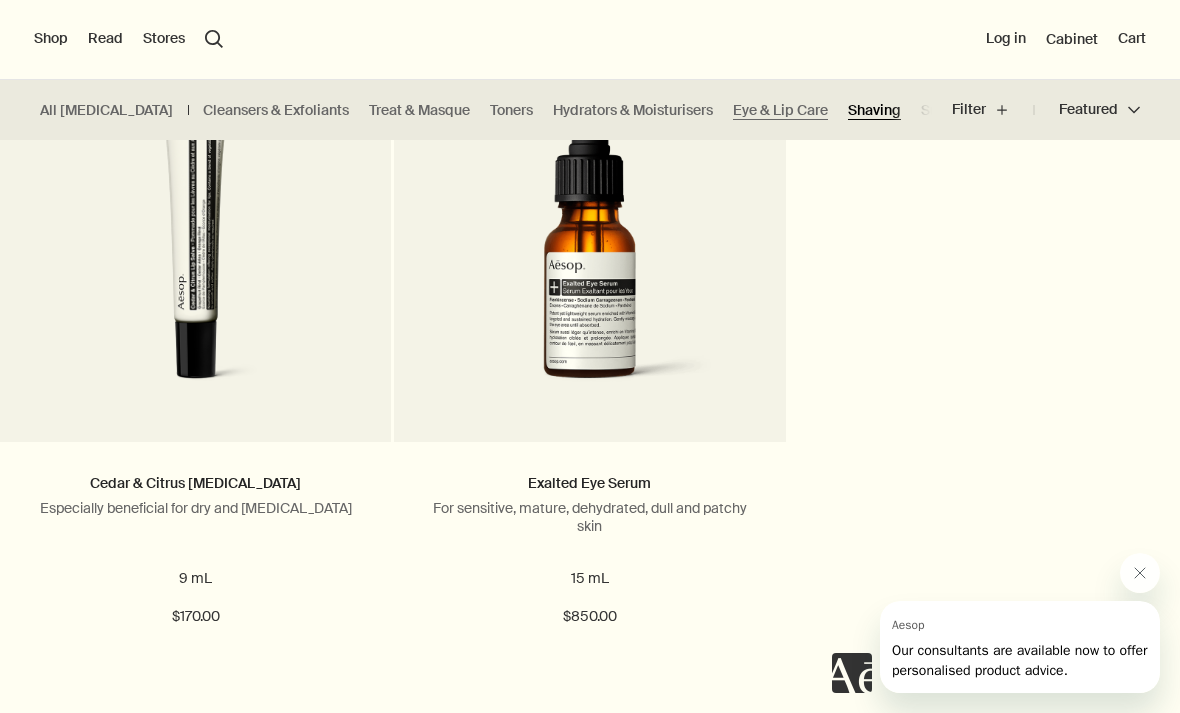 click on "Shaving" at bounding box center (874, 110) 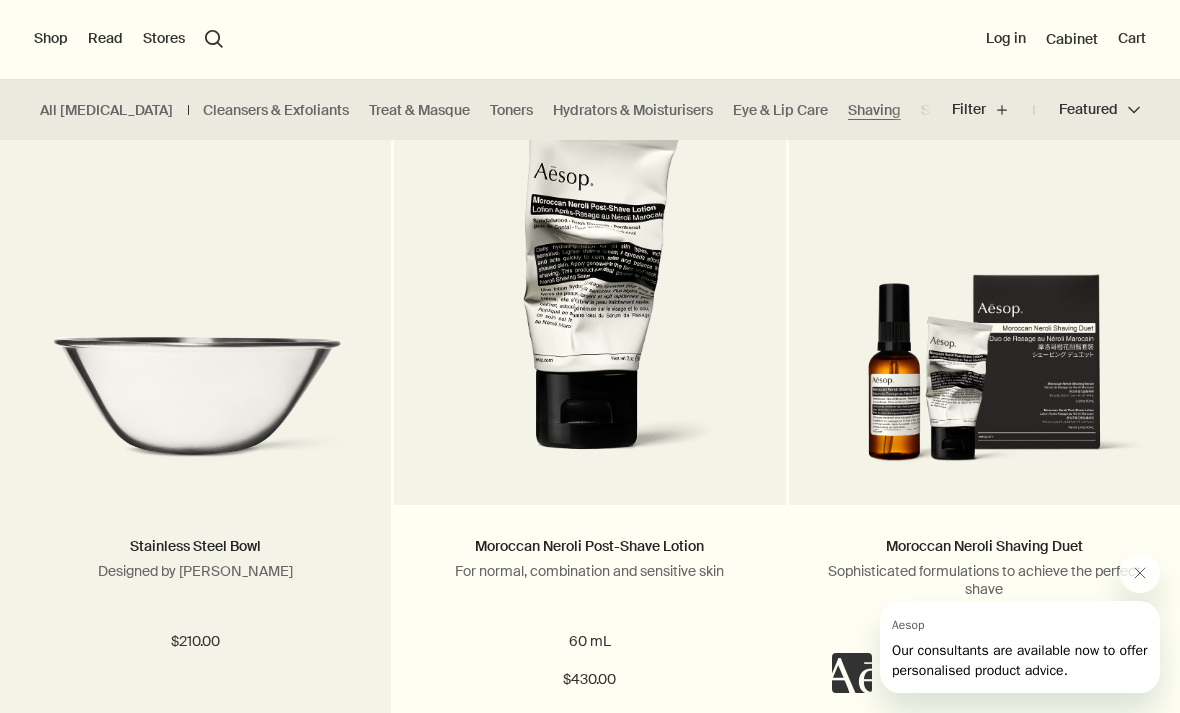 scroll, scrollTop: 1288, scrollLeft: 0, axis: vertical 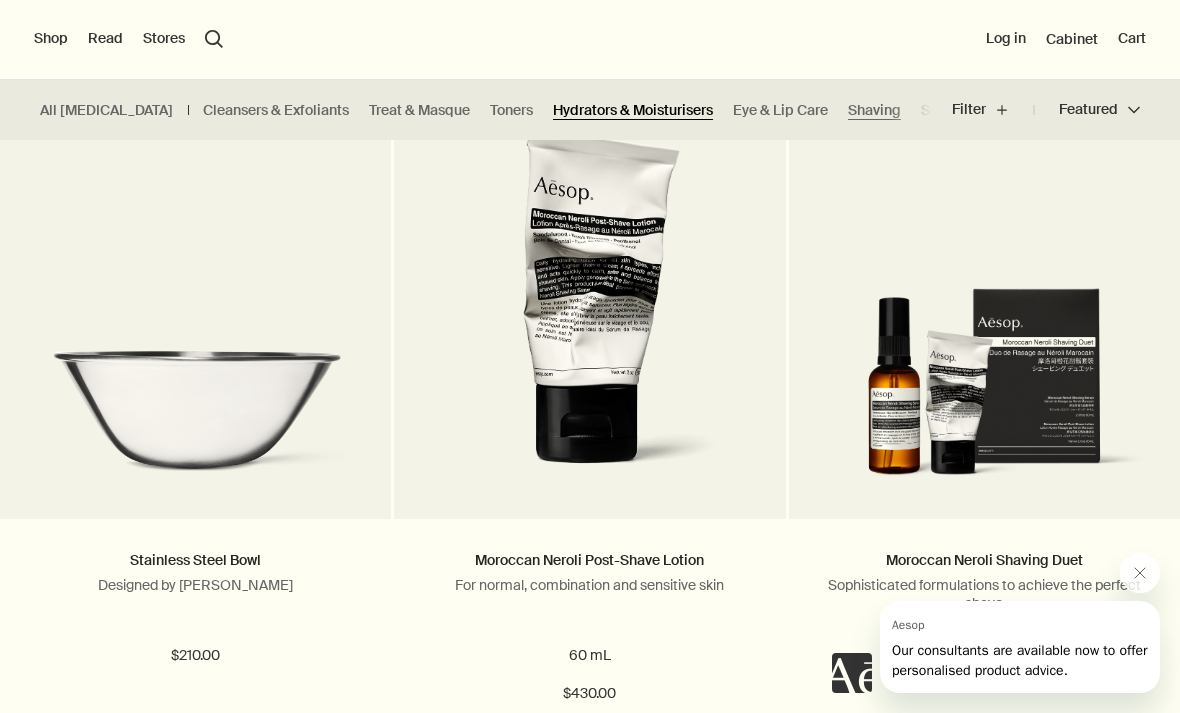 click on "Hydrators & Moisturisers" at bounding box center (633, 110) 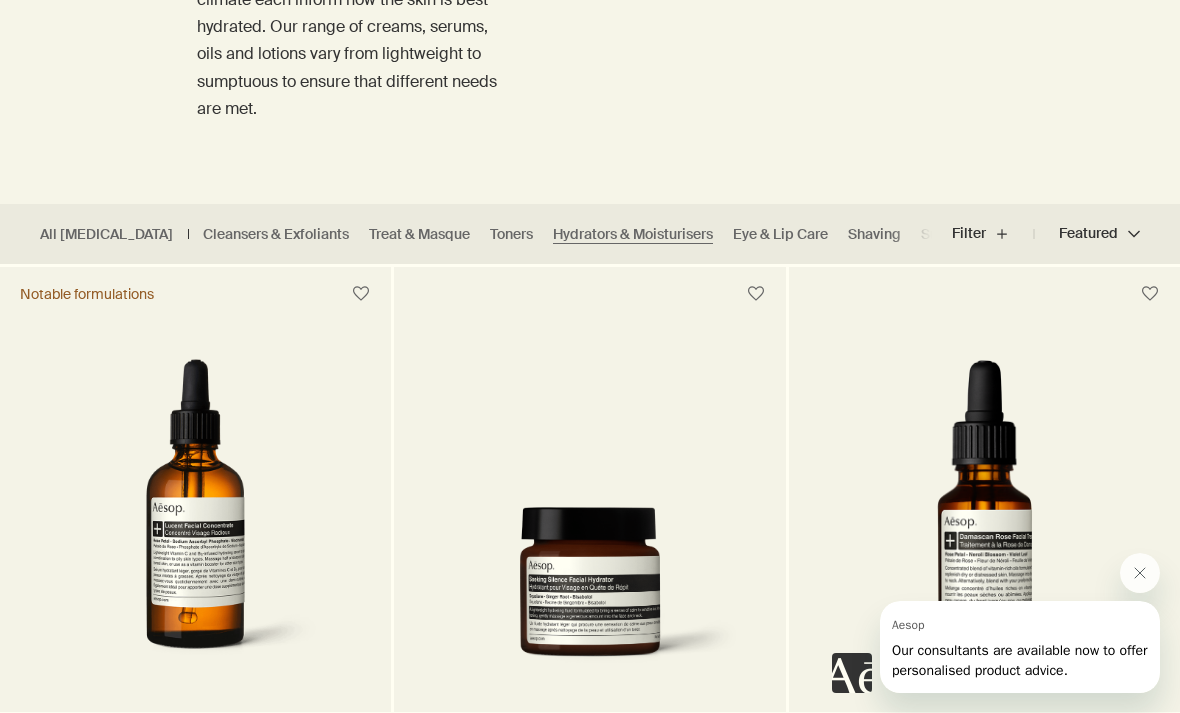 scroll, scrollTop: 538, scrollLeft: 0, axis: vertical 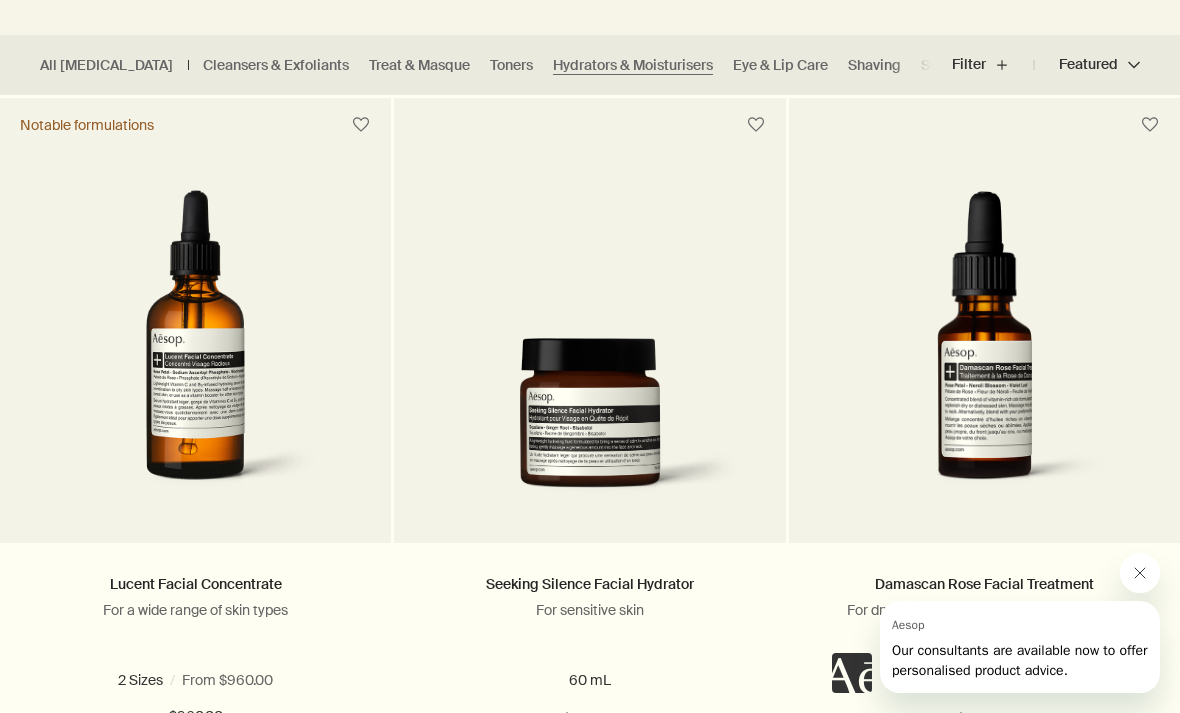 click at bounding box center [1140, 573] 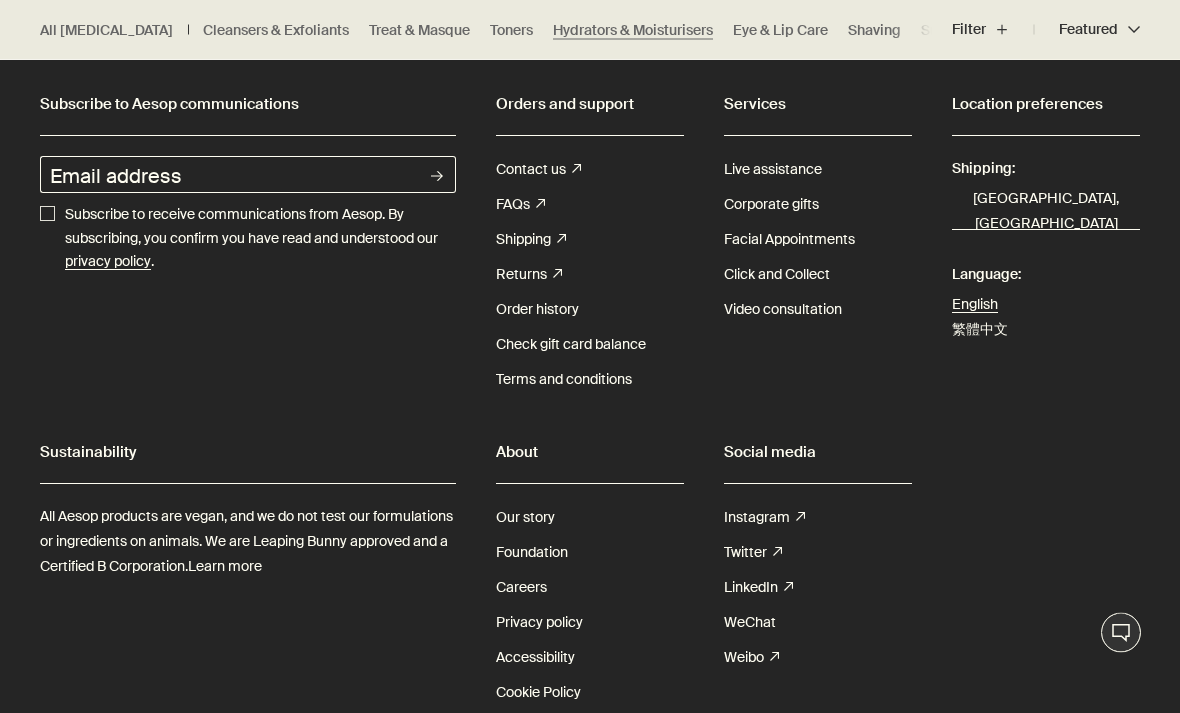 scroll, scrollTop: 7824, scrollLeft: 0, axis: vertical 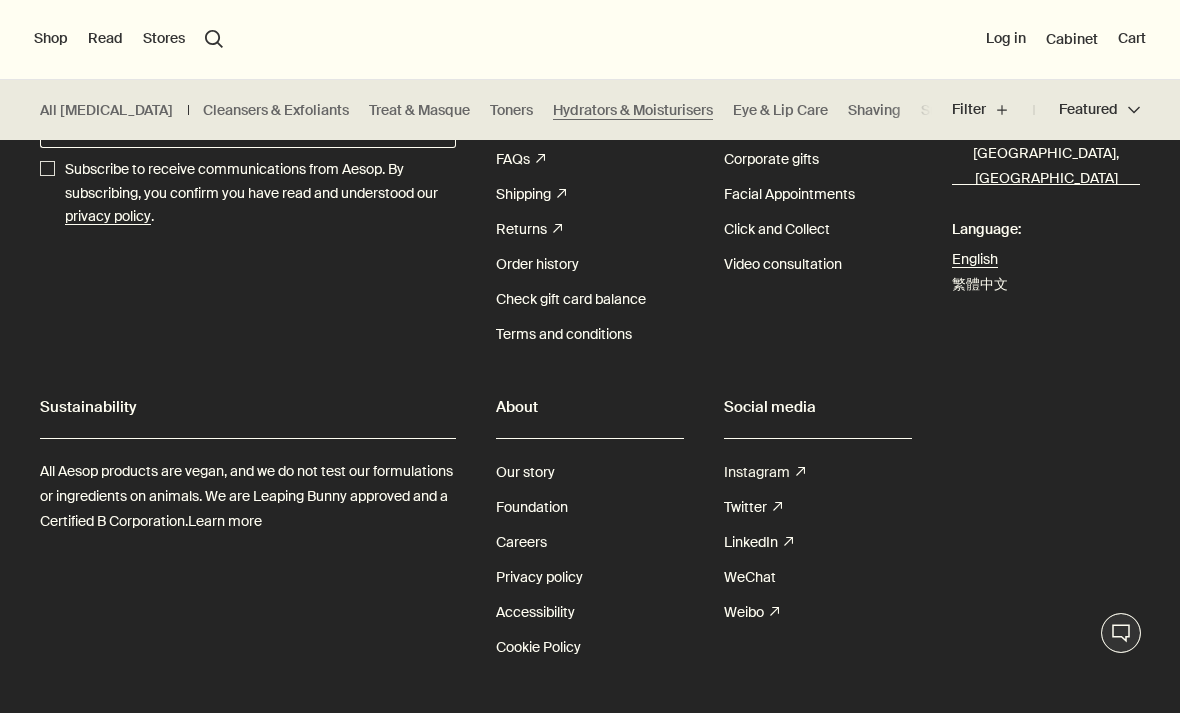 click on "Instagram   rightUpArrow" at bounding box center (764, 472) 